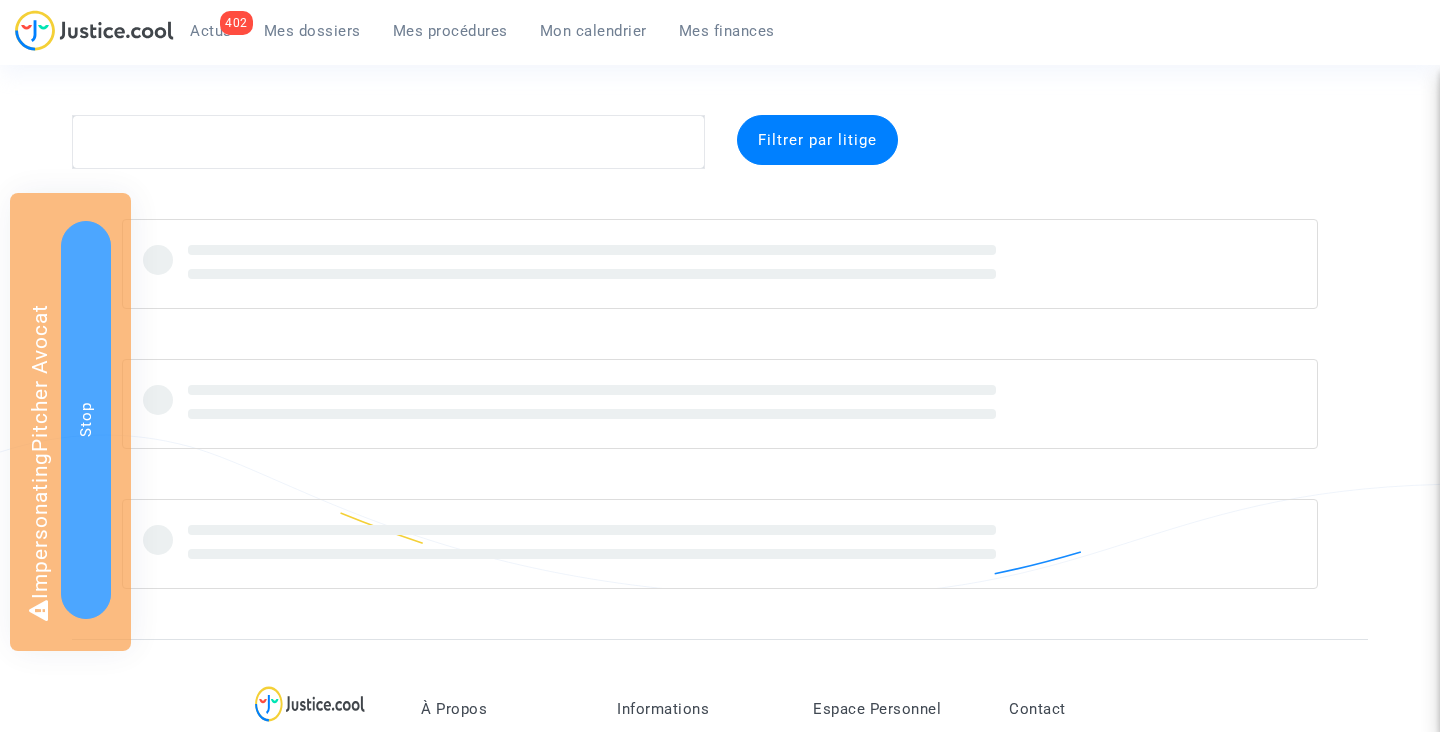 scroll, scrollTop: 0, scrollLeft: 0, axis: both 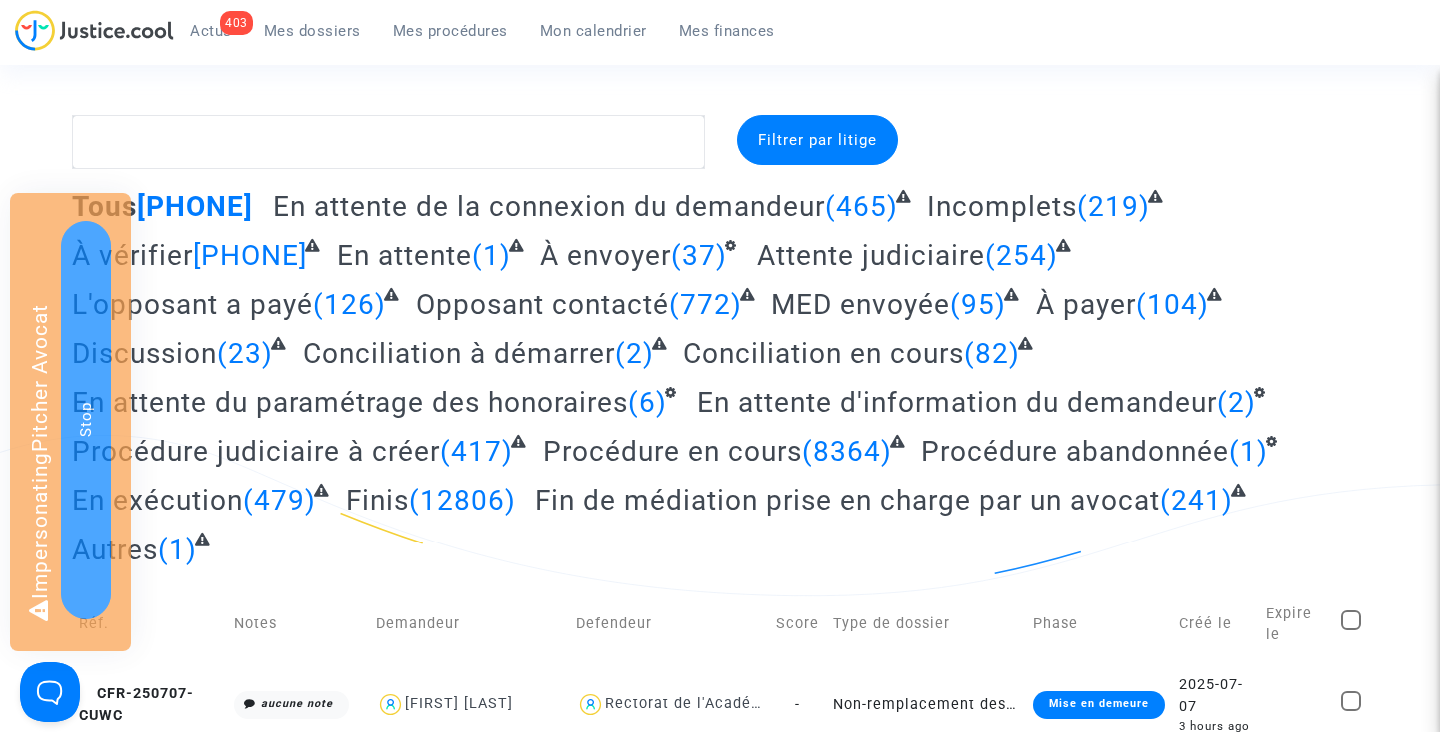 click on "Mes procédures" at bounding box center (450, 31) 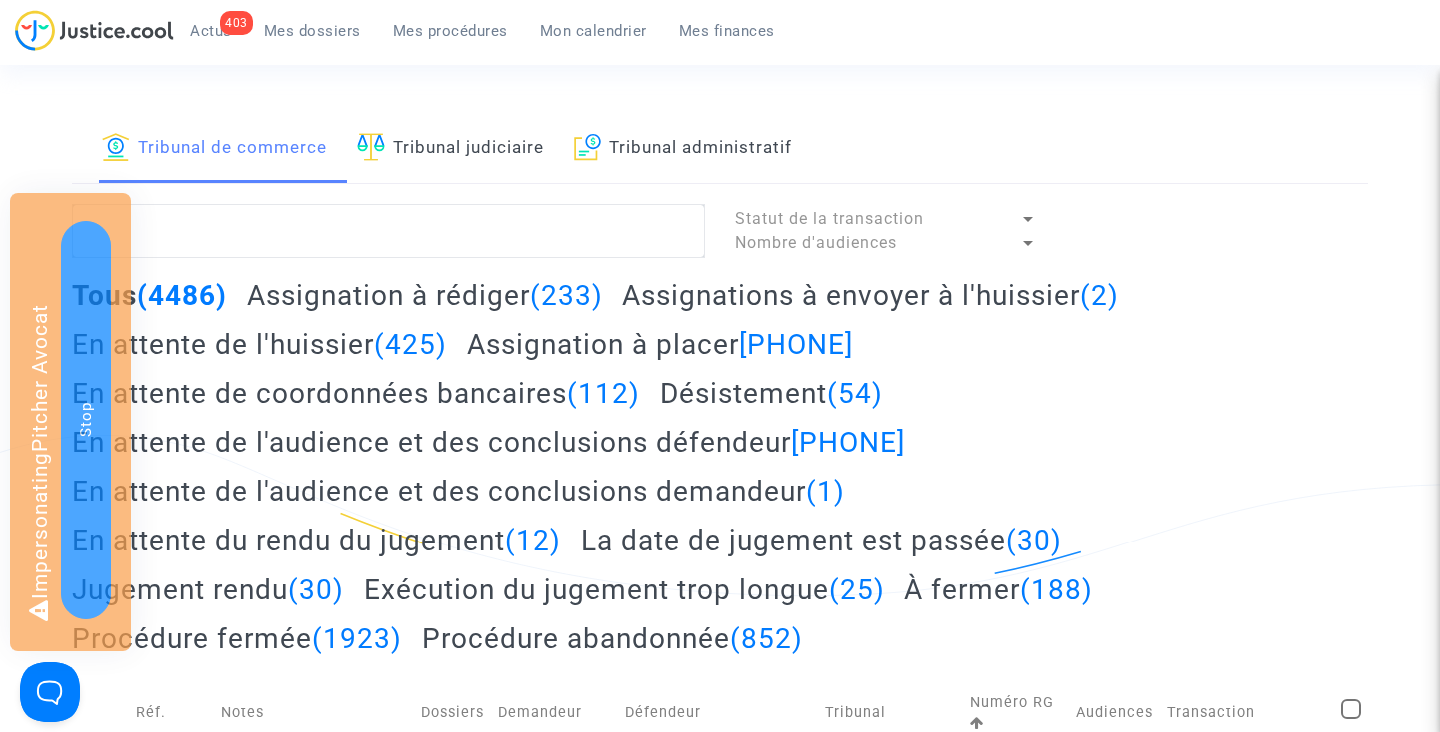 click on "Assignation à placer  [PHONE]" at bounding box center [660, 344] 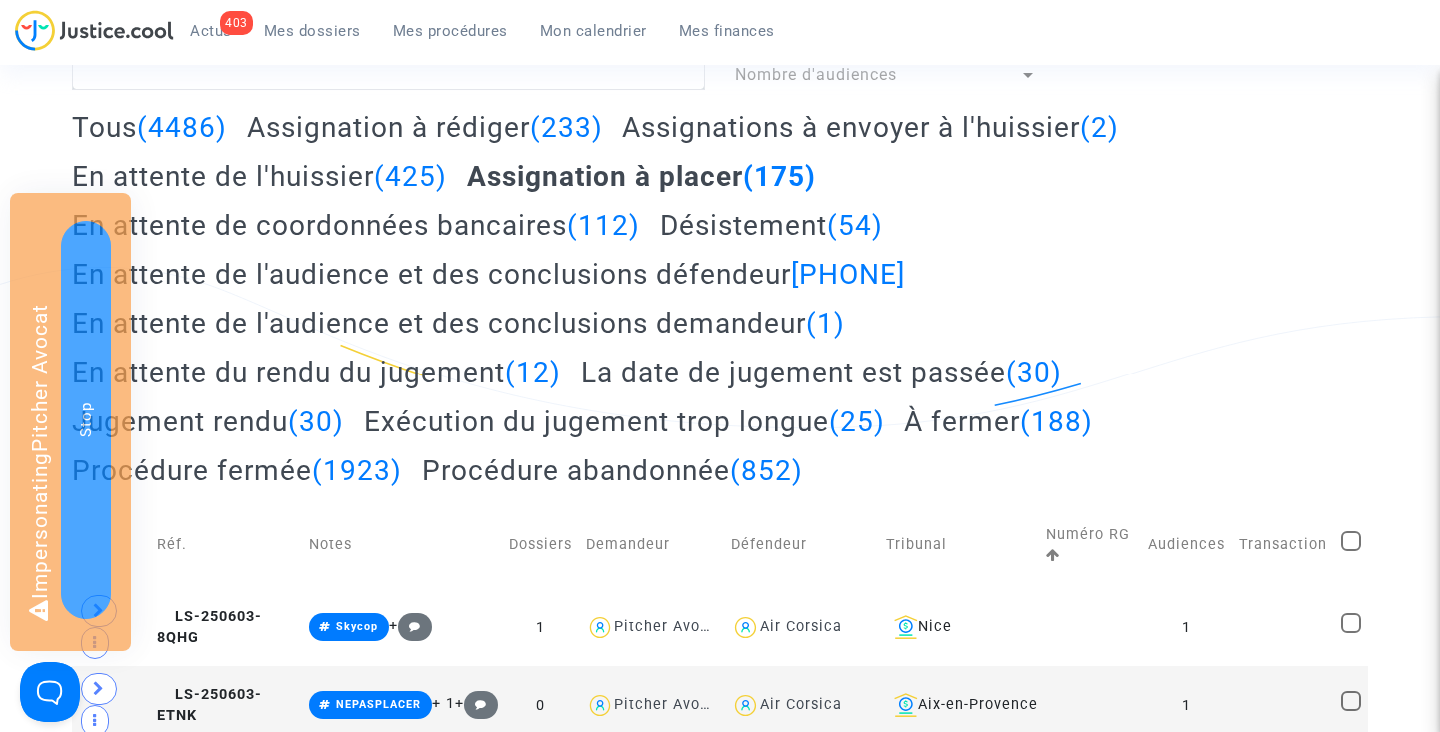 scroll, scrollTop: 0, scrollLeft: 0, axis: both 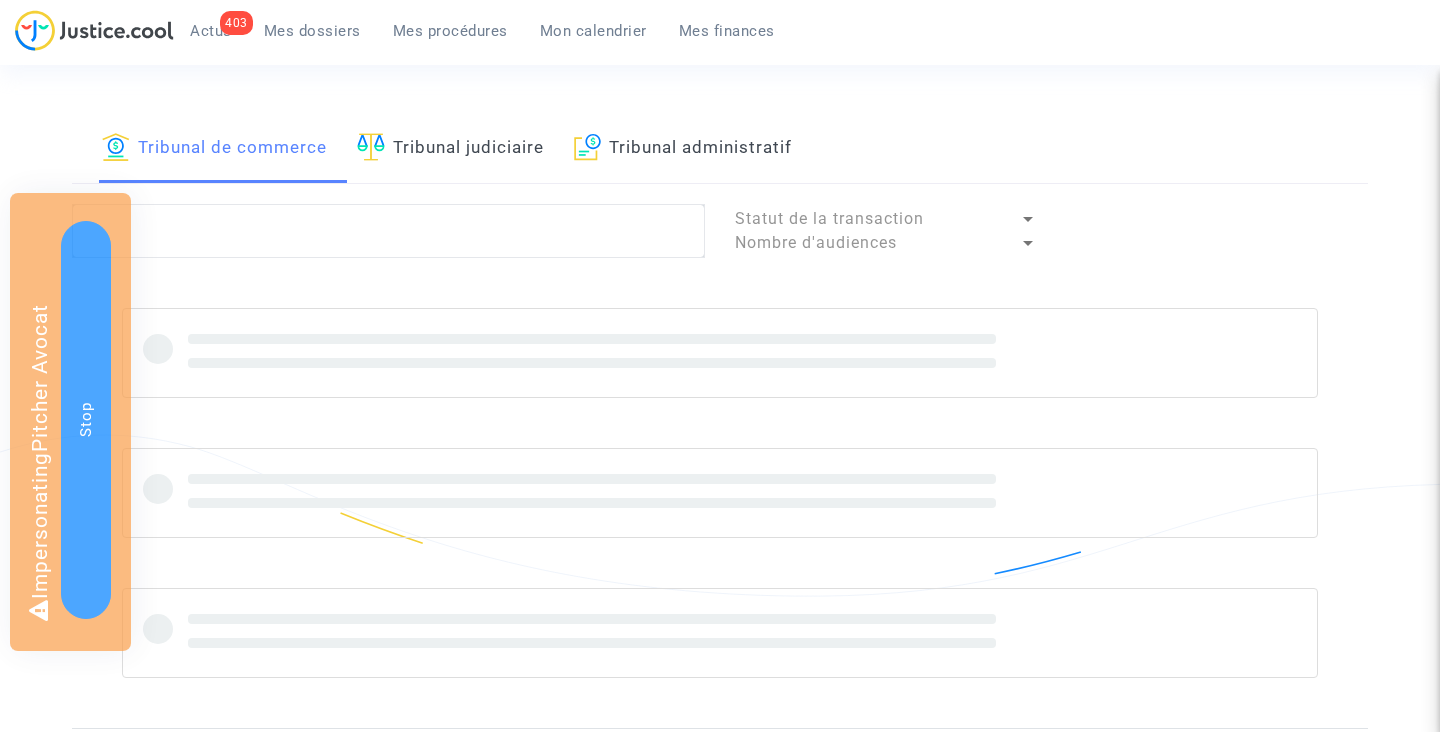 click on "Mes procédures" at bounding box center [450, 31] 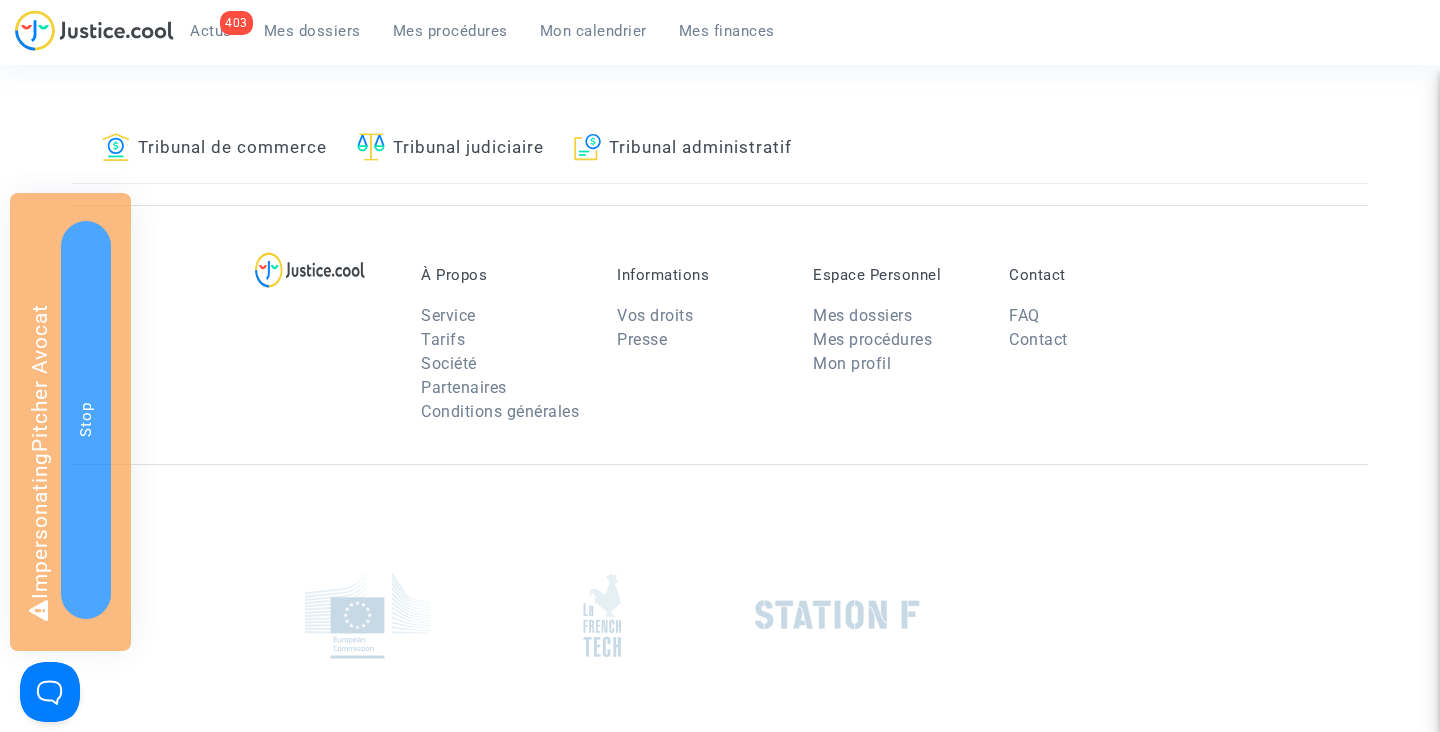 scroll, scrollTop: 0, scrollLeft: 0, axis: both 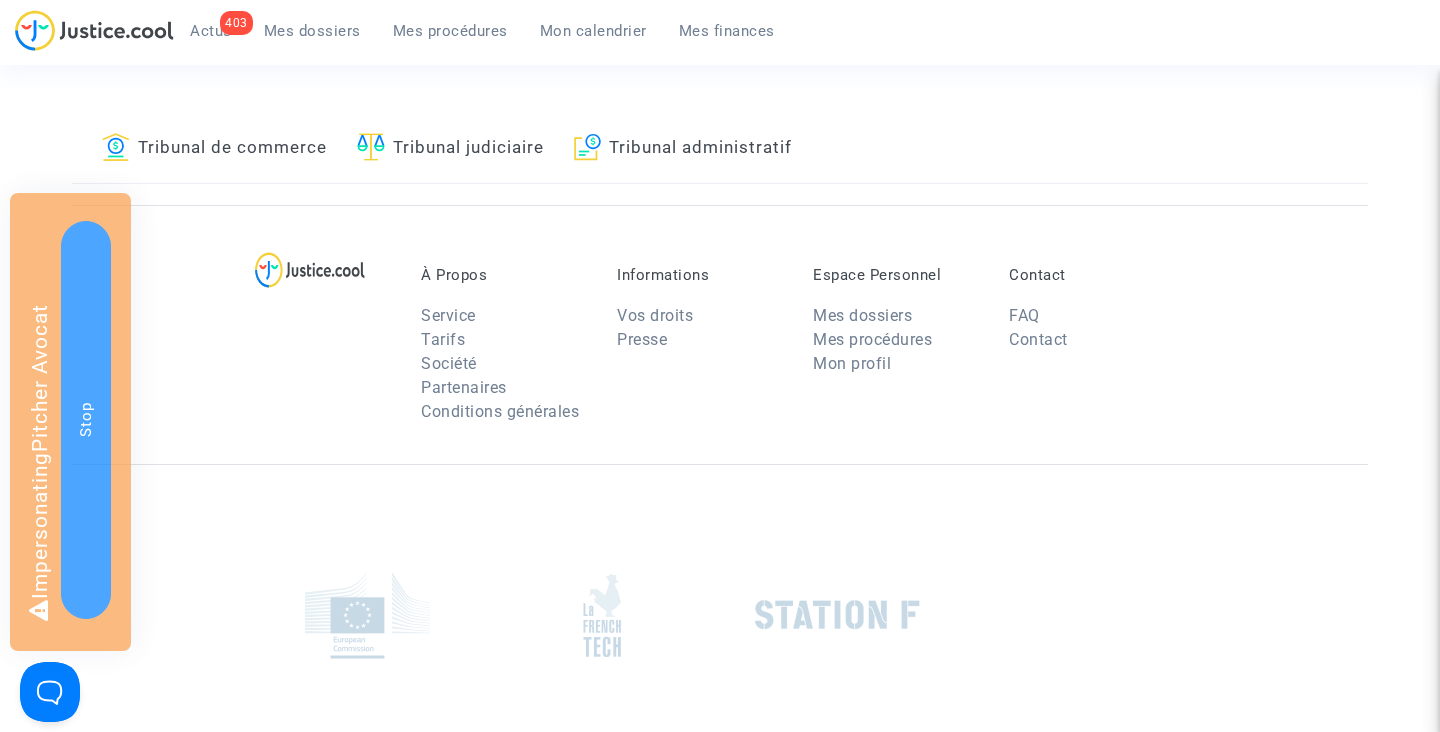 click on "Mes procédures" at bounding box center [450, 31] 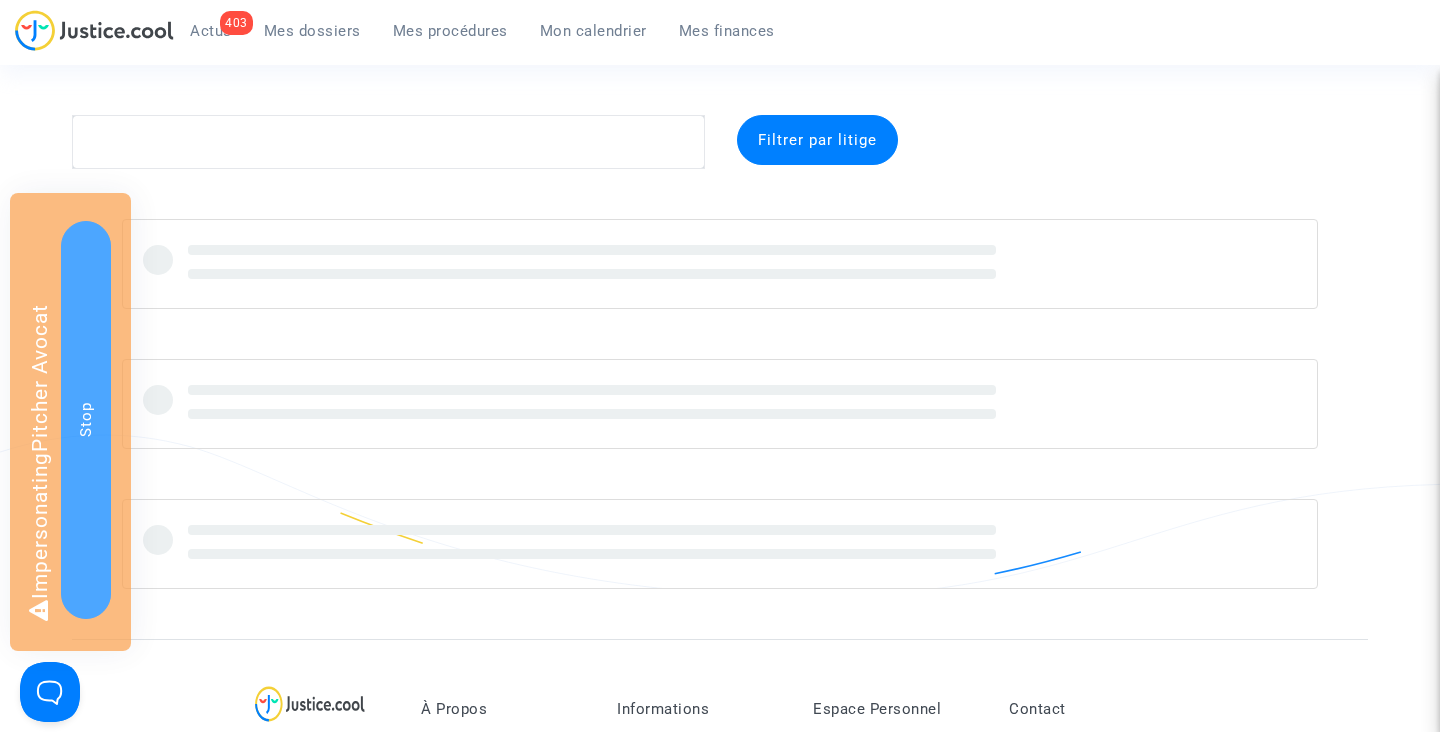 click on "Mes procédures" at bounding box center [450, 31] 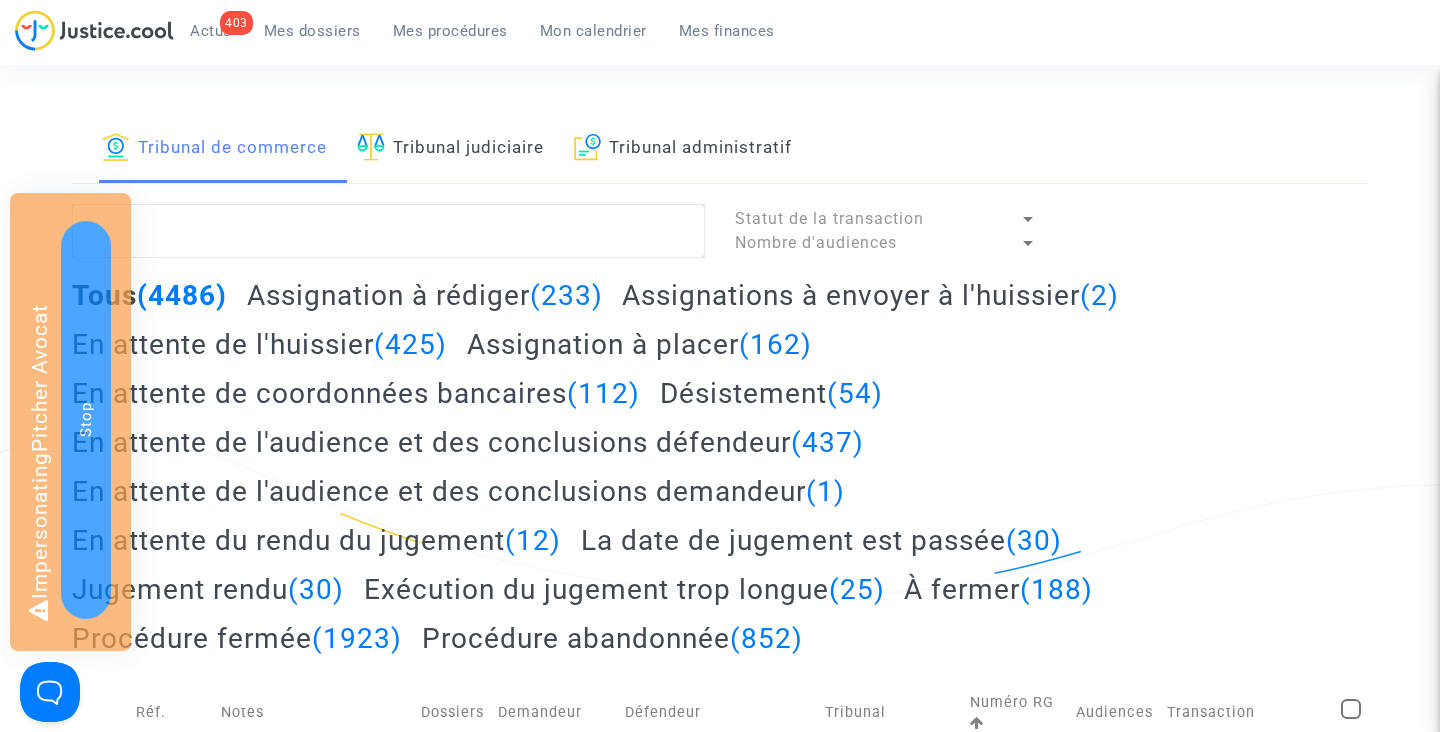 click on "Assignation à placer  (162)" at bounding box center (639, 344) 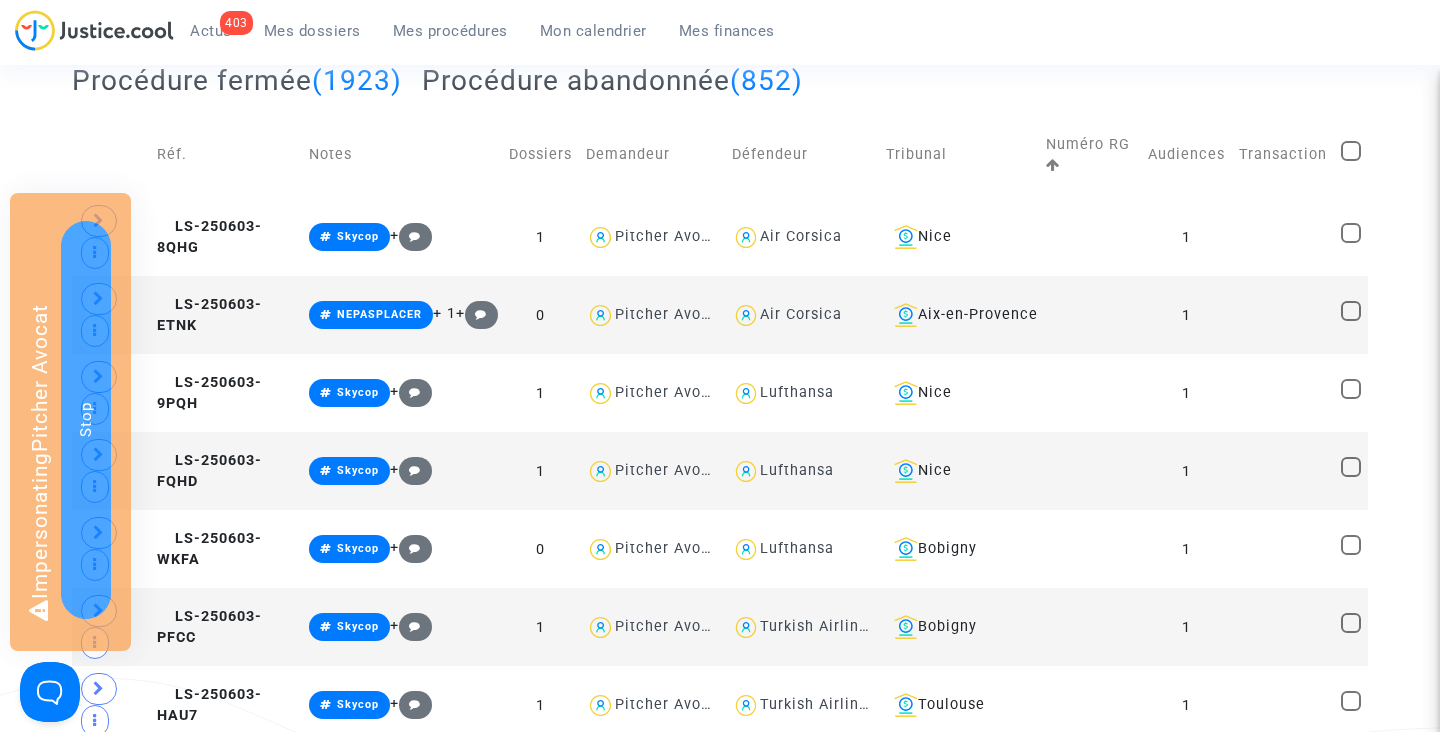scroll, scrollTop: 561, scrollLeft: 0, axis: vertical 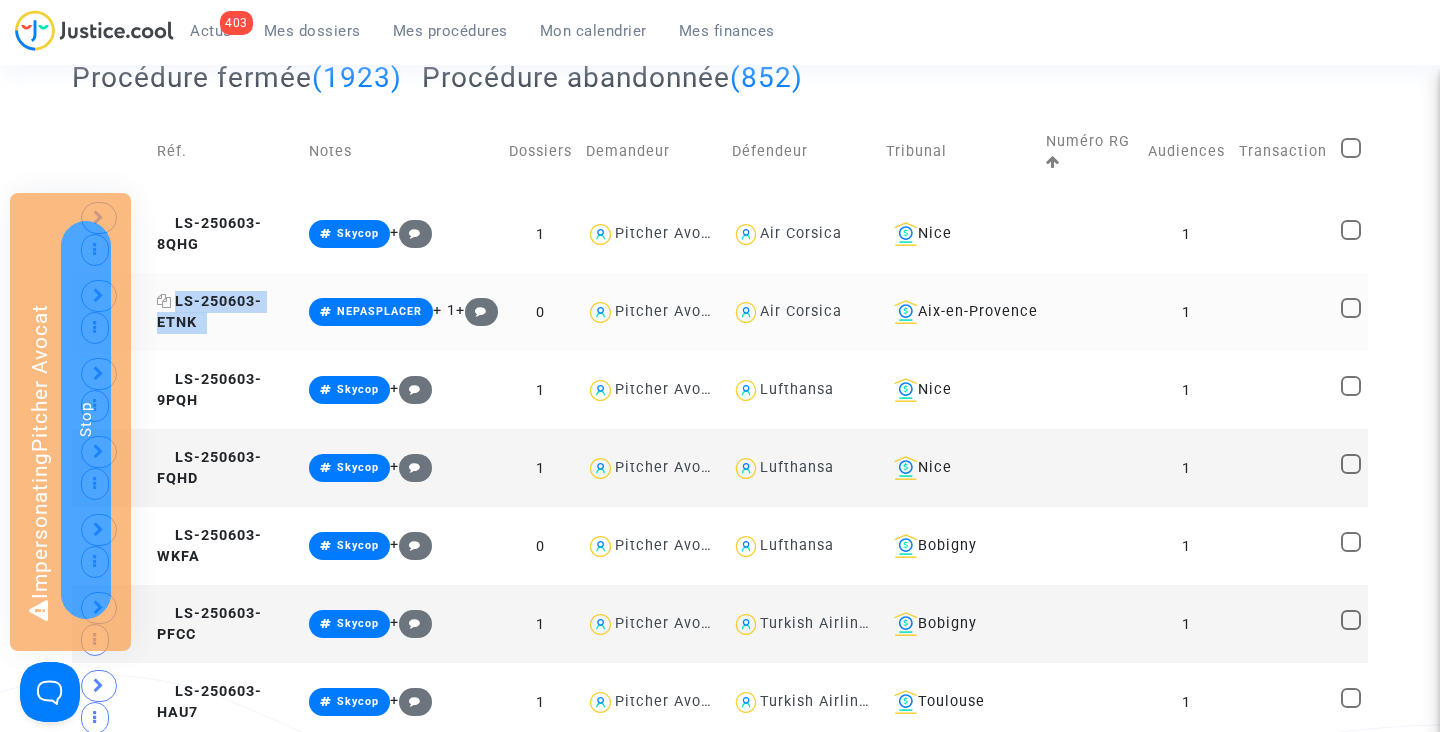 drag, startPoint x: 210, startPoint y: 331, endPoint x: 173, endPoint y: 307, distance: 44.102154 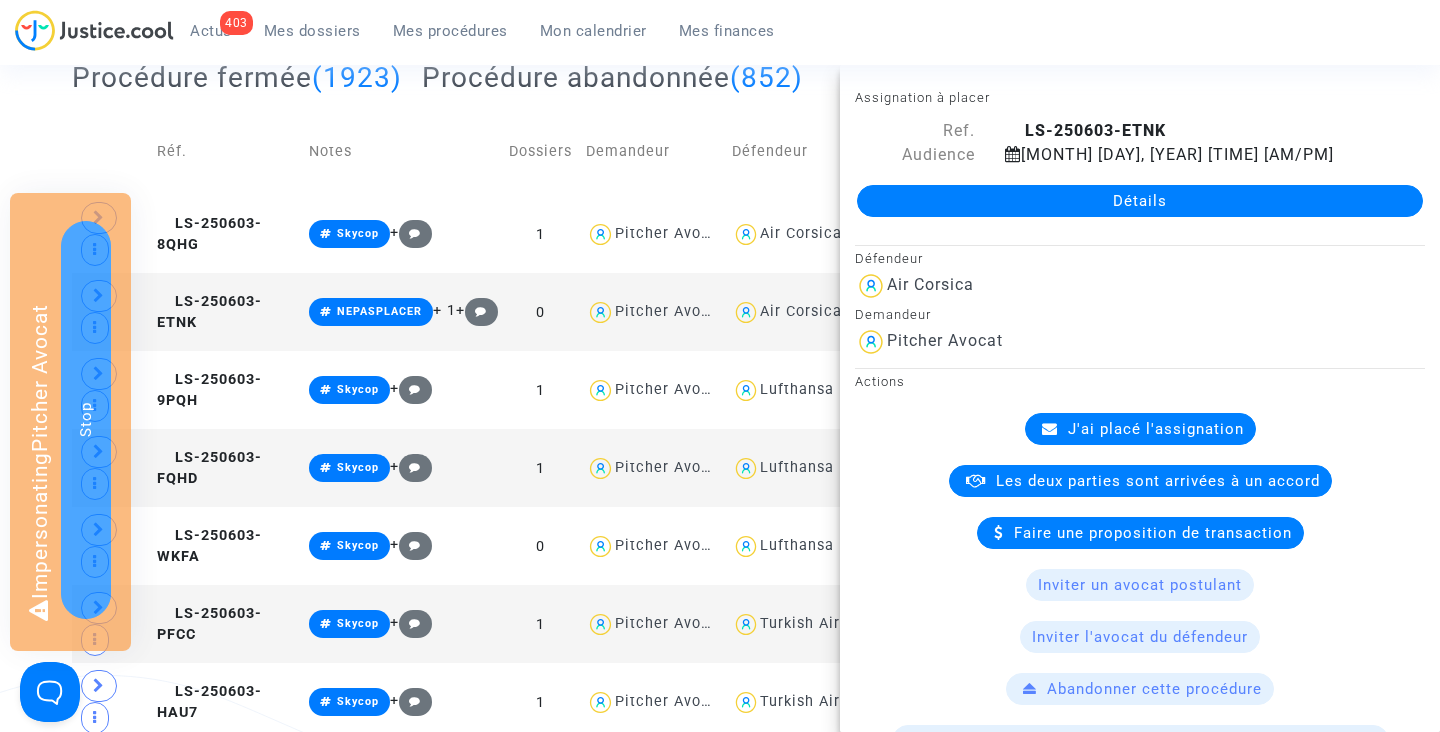 click on "Demandeur" at bounding box center [652, 152] 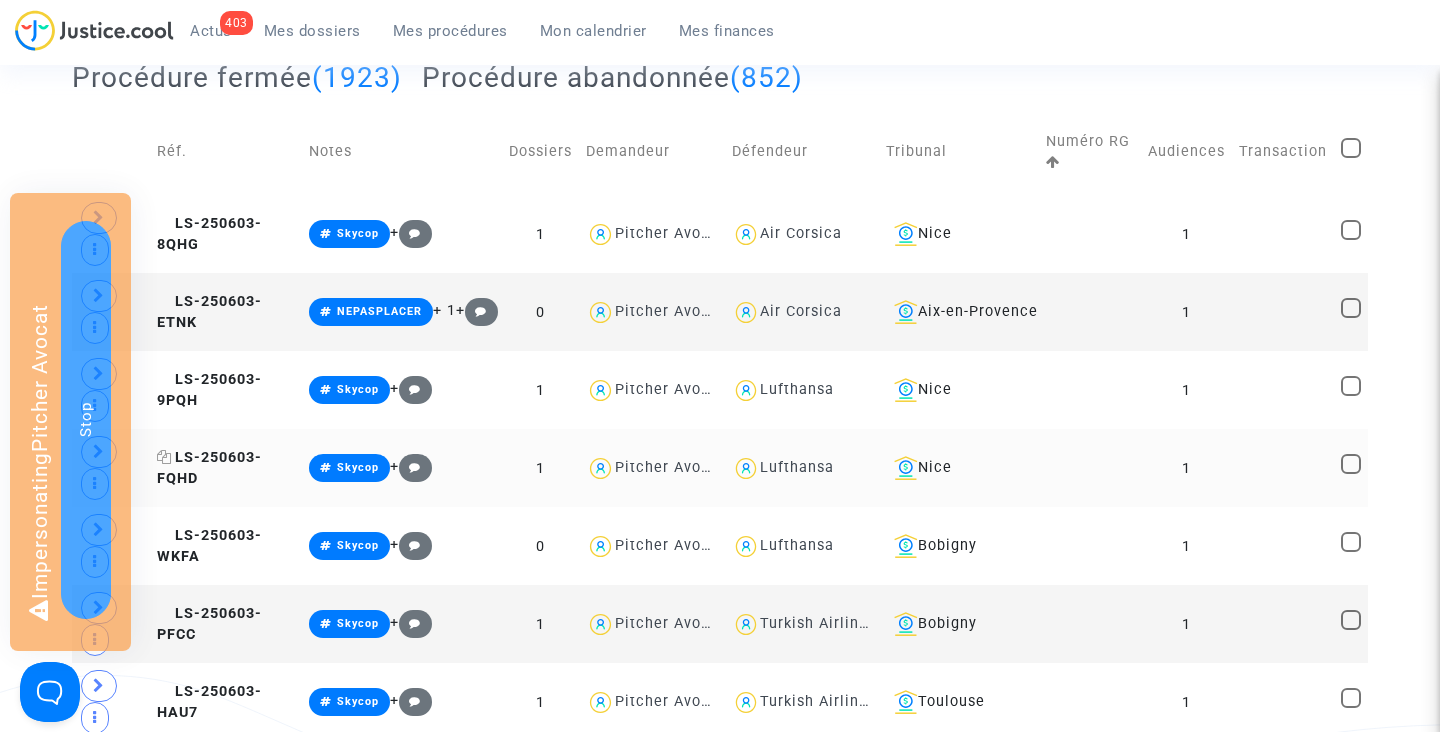 drag, startPoint x: 208, startPoint y: 493, endPoint x: 173, endPoint y: 456, distance: 50.931328 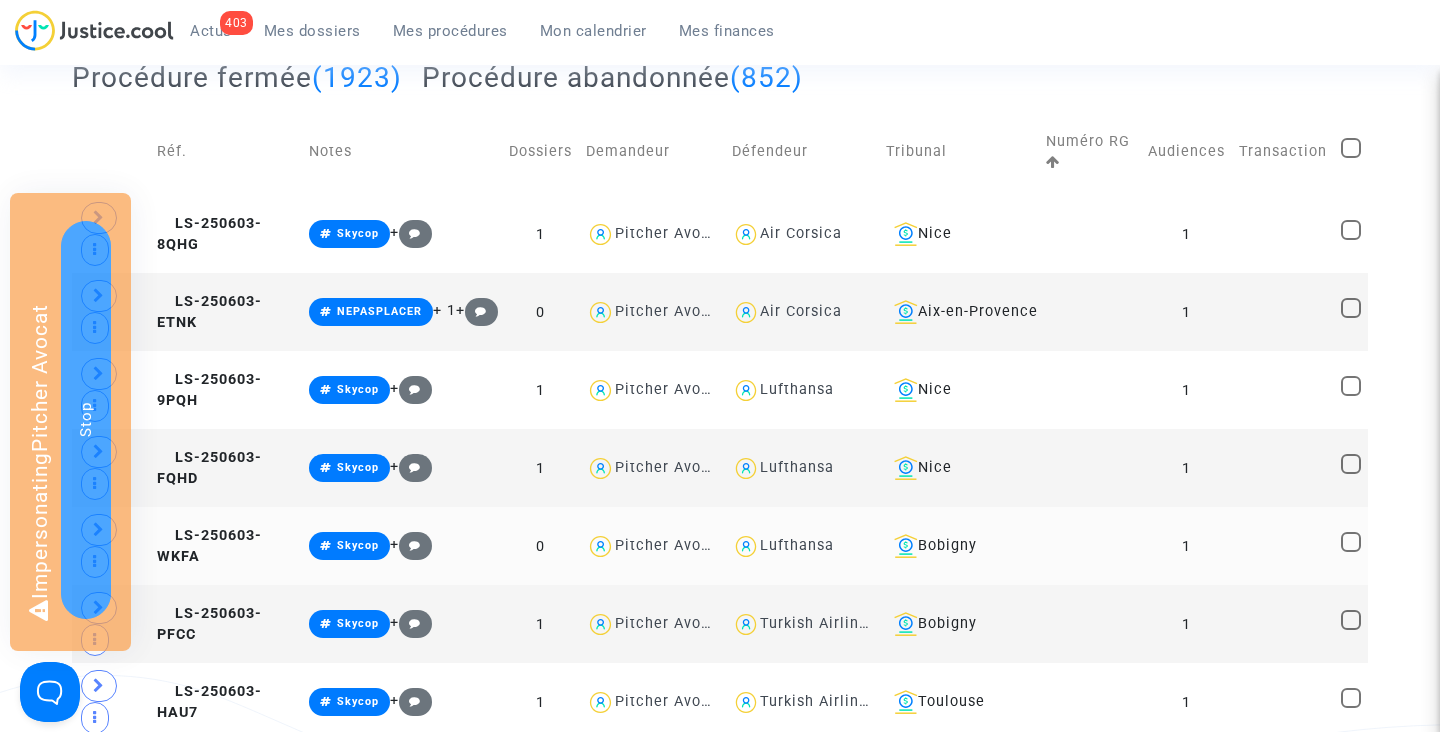 click on "LS-250603-WKFA" at bounding box center [226, 234] 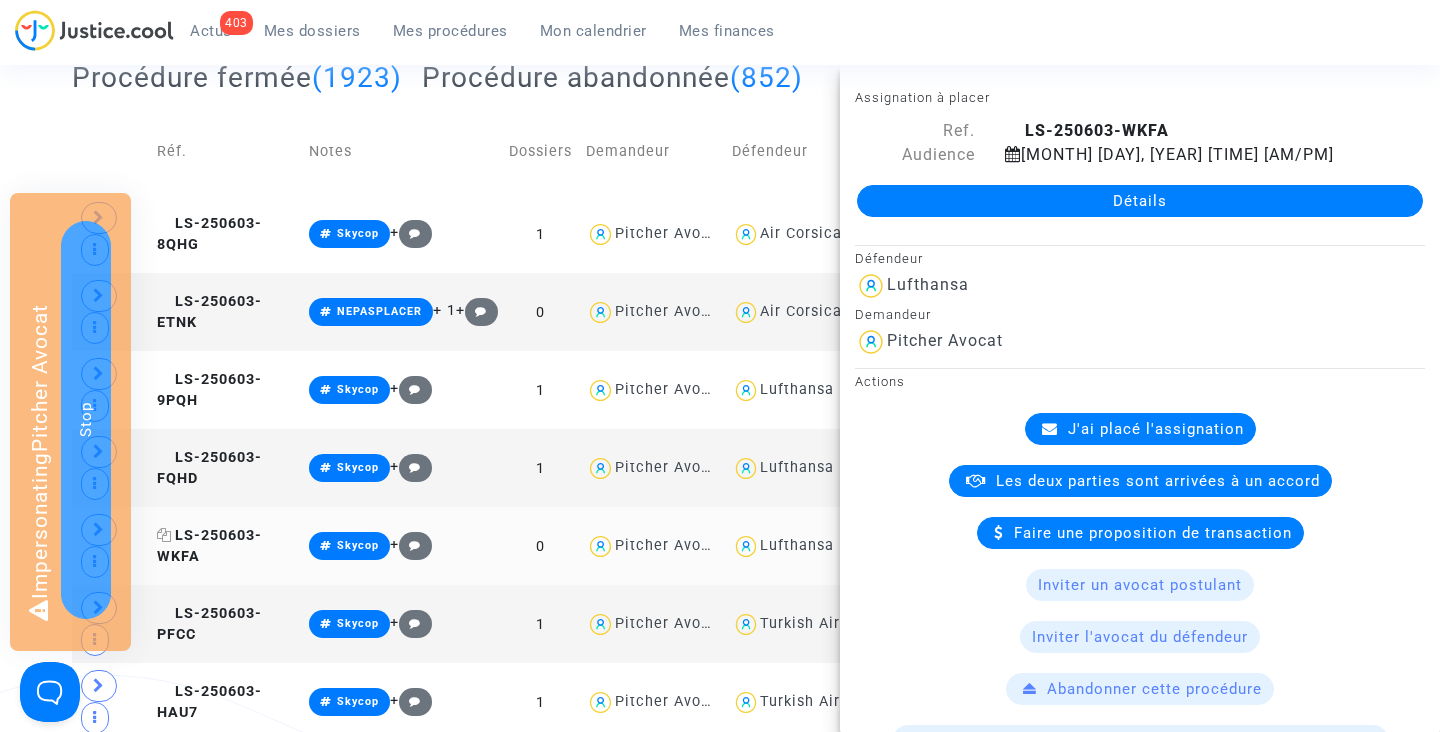 drag, startPoint x: 219, startPoint y: 563, endPoint x: 174, endPoint y: 542, distance: 49.658836 